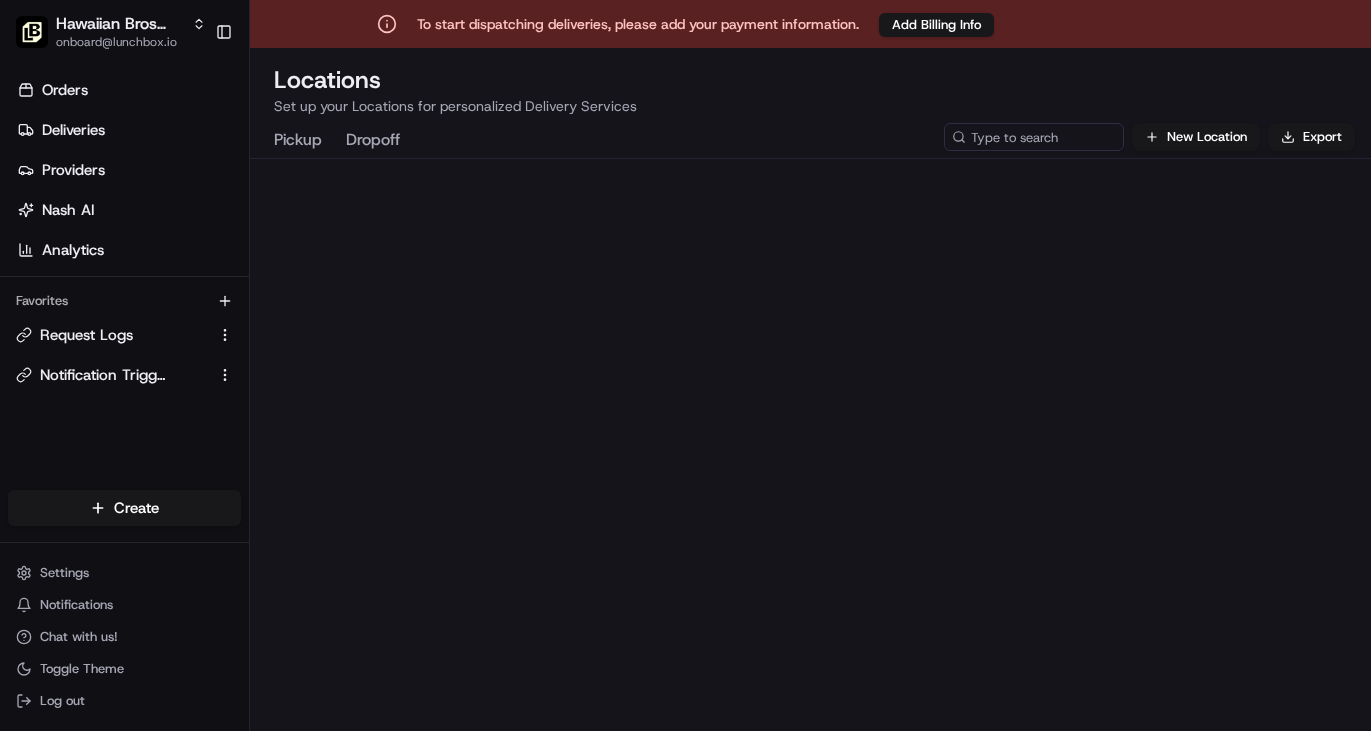 scroll, scrollTop: 0, scrollLeft: 0, axis: both 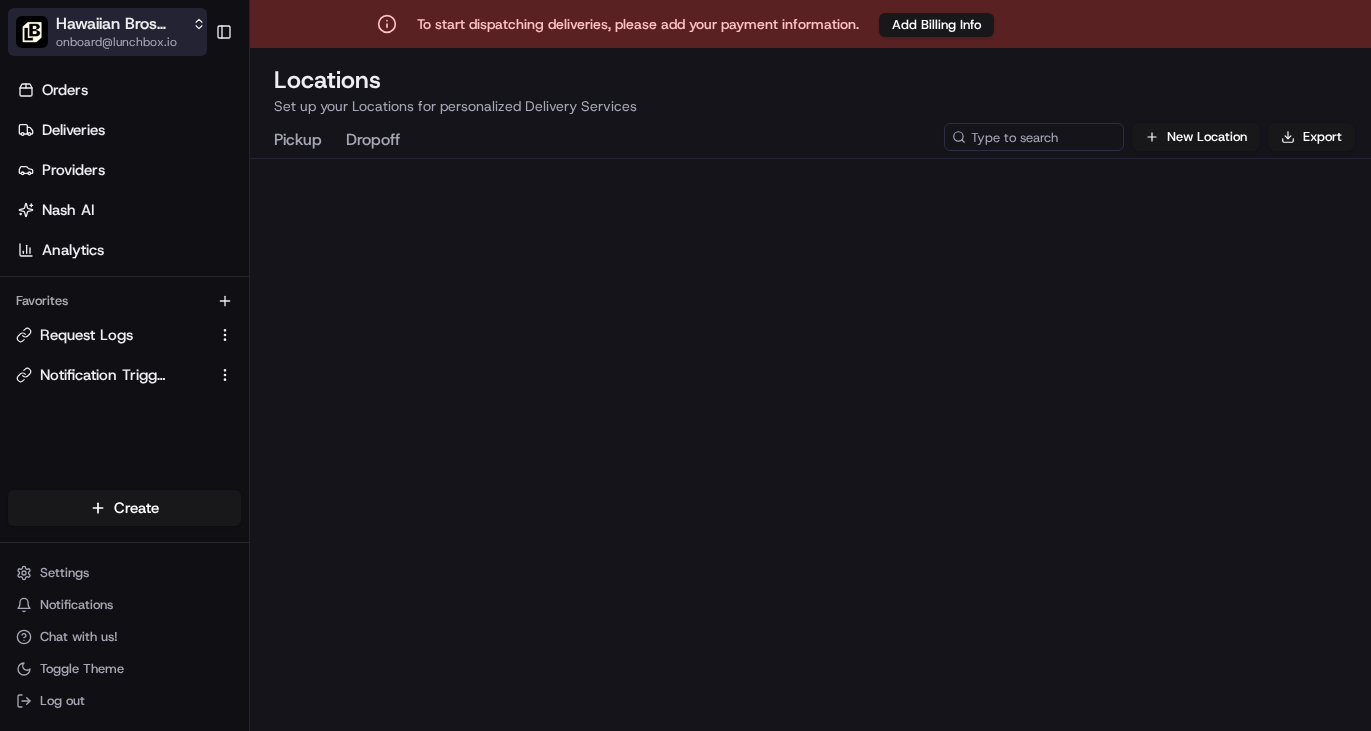 click on "onboard@lunchbox.io" at bounding box center [131, 42] 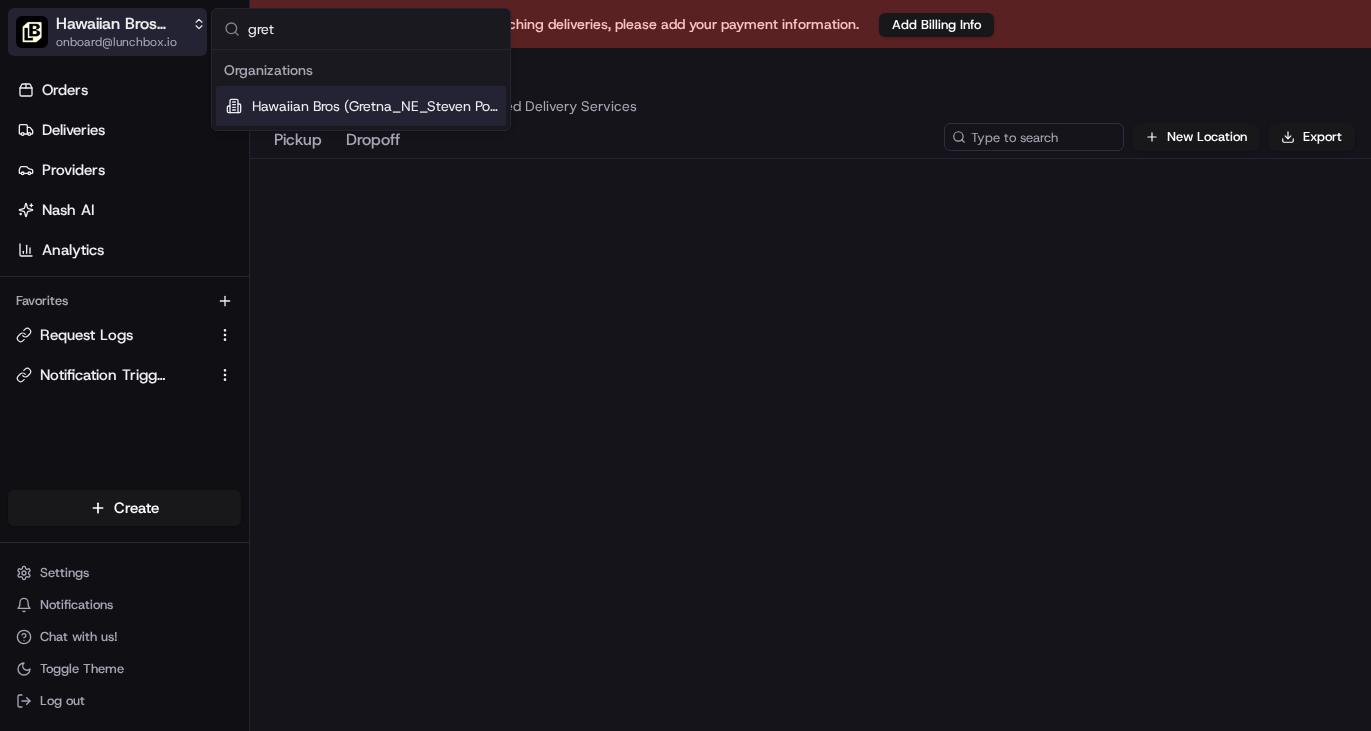 type on "gretn" 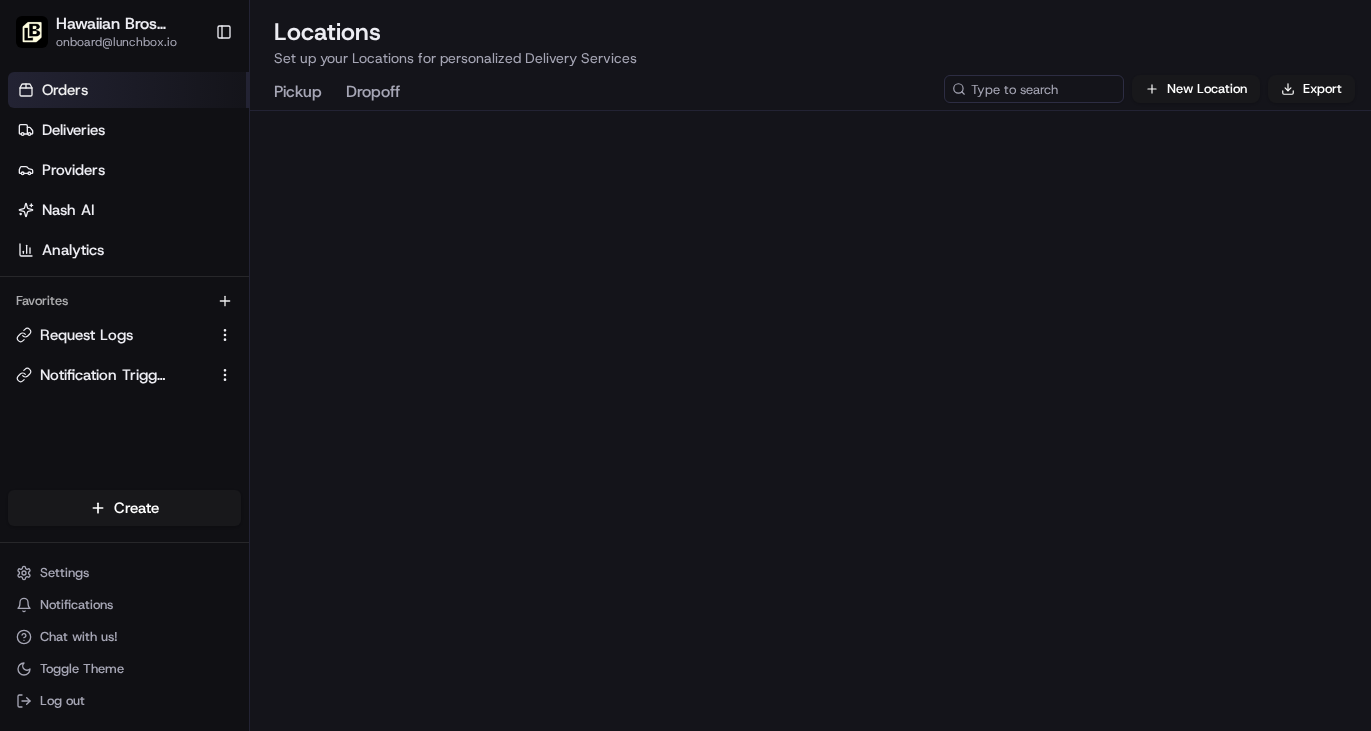 click on "Orders" at bounding box center (128, 90) 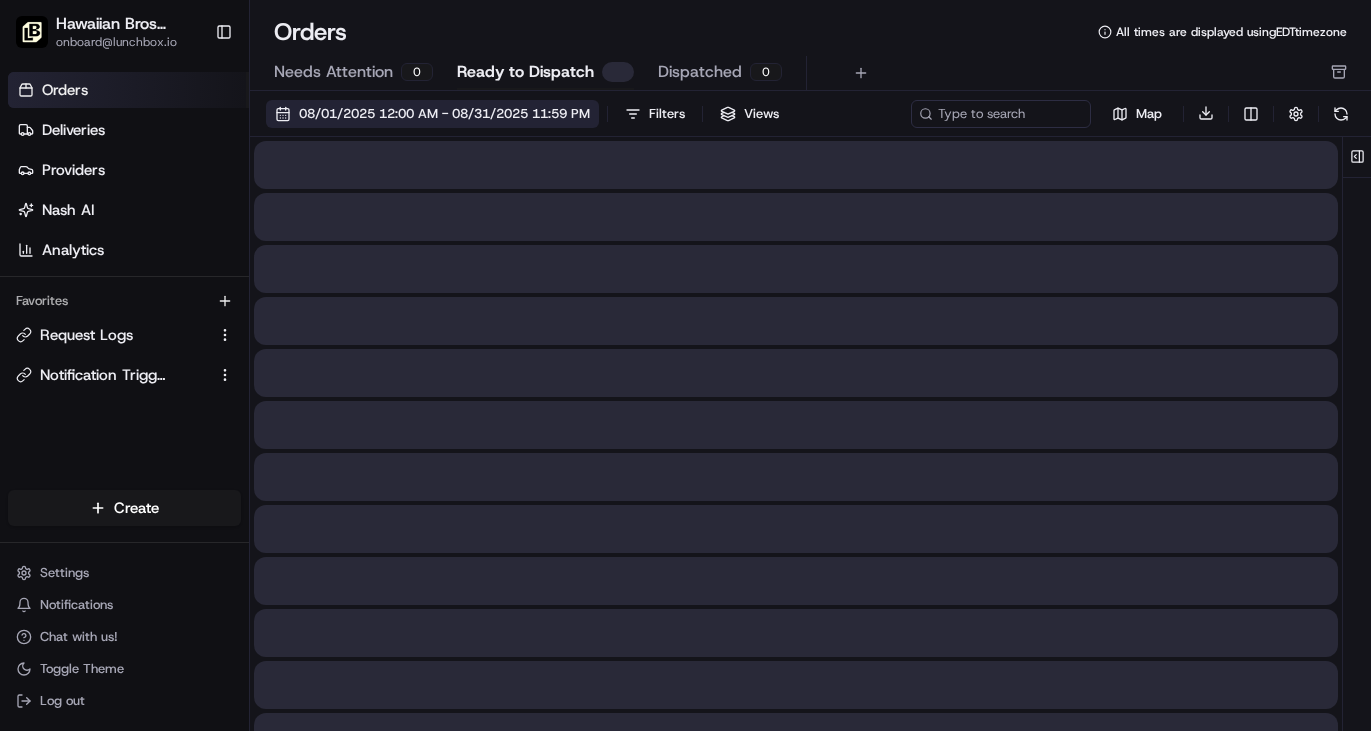 click on "08/01/2025 12:00 AM - 08/31/2025 11:59 PM" at bounding box center (444, 114) 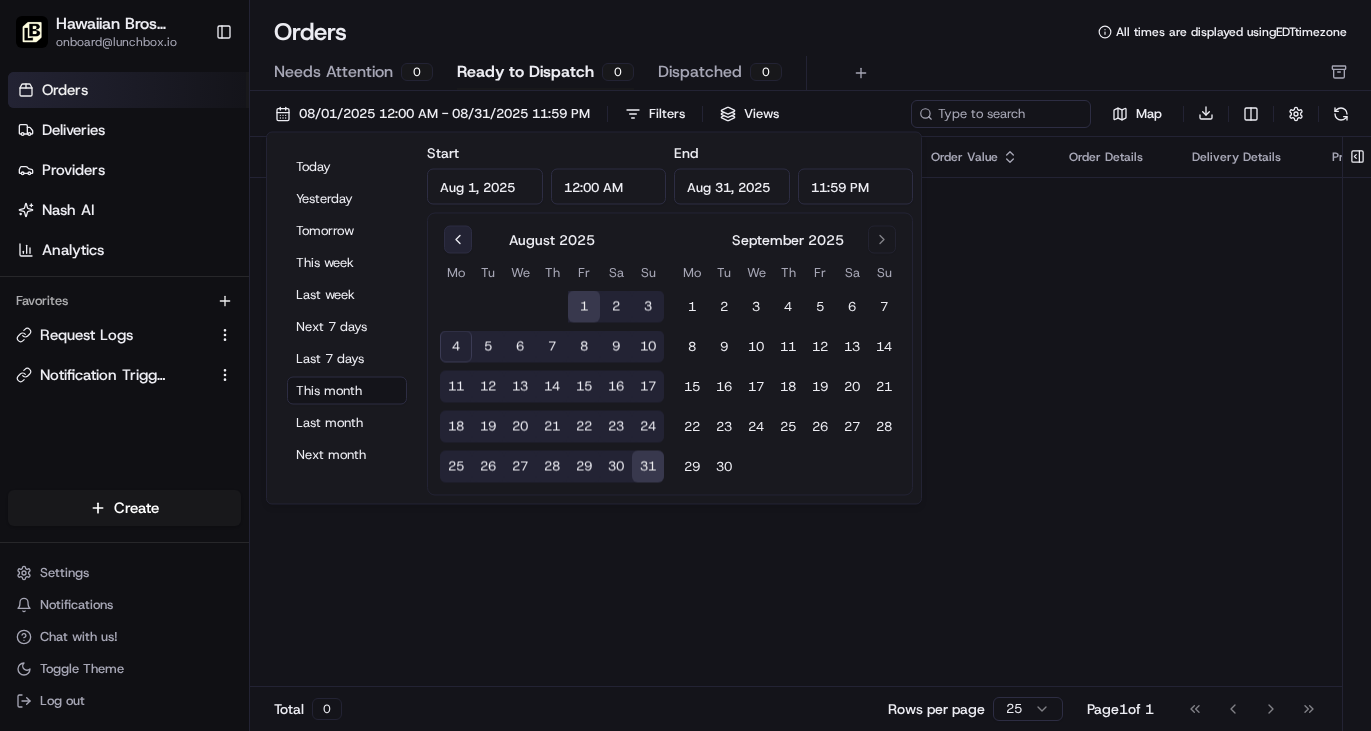 click at bounding box center [458, 240] 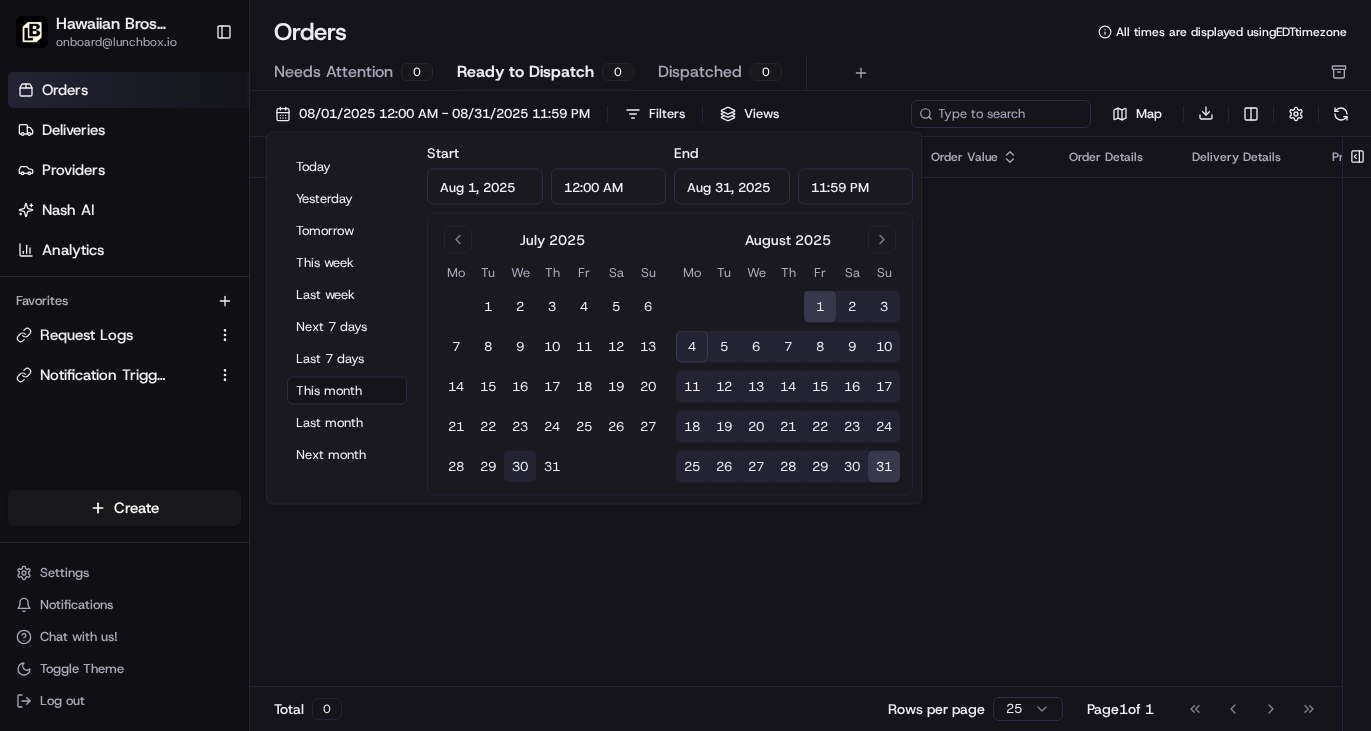 click on "30" at bounding box center [520, 467] 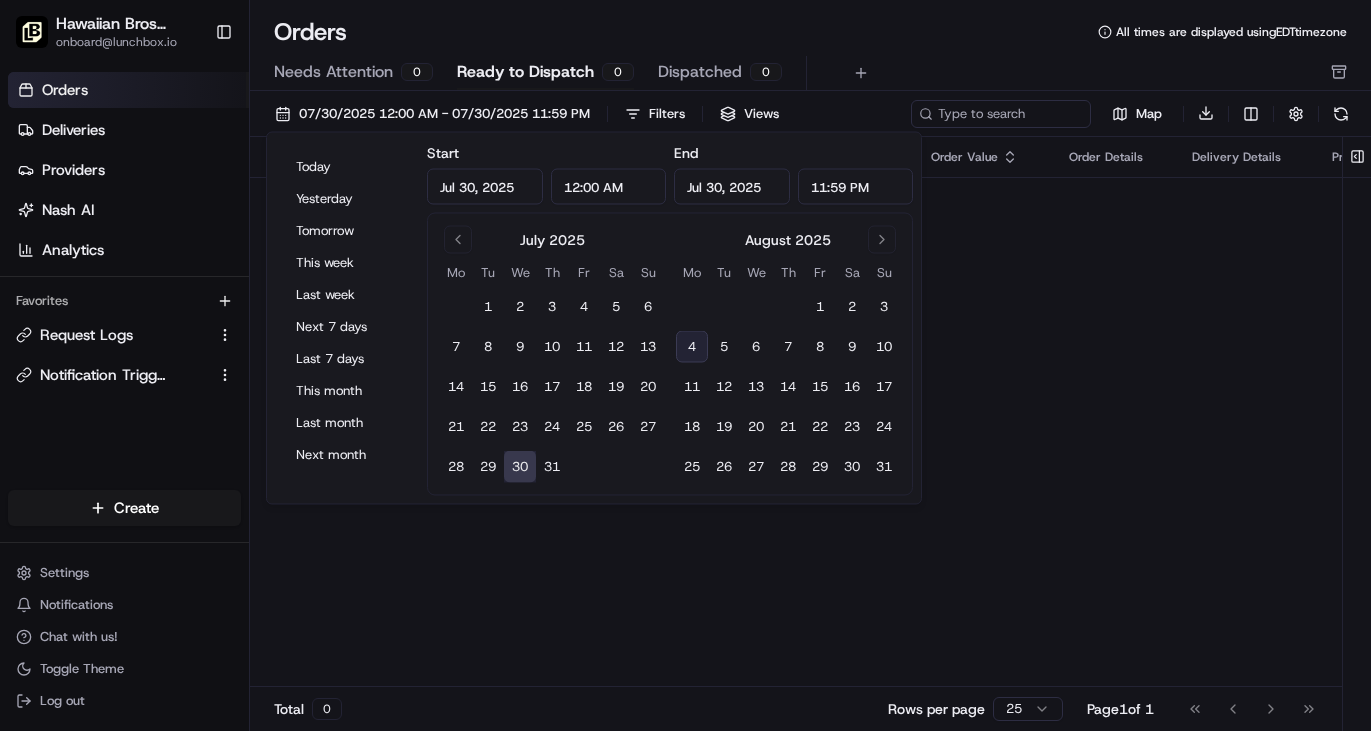 click on "30" at bounding box center [520, 467] 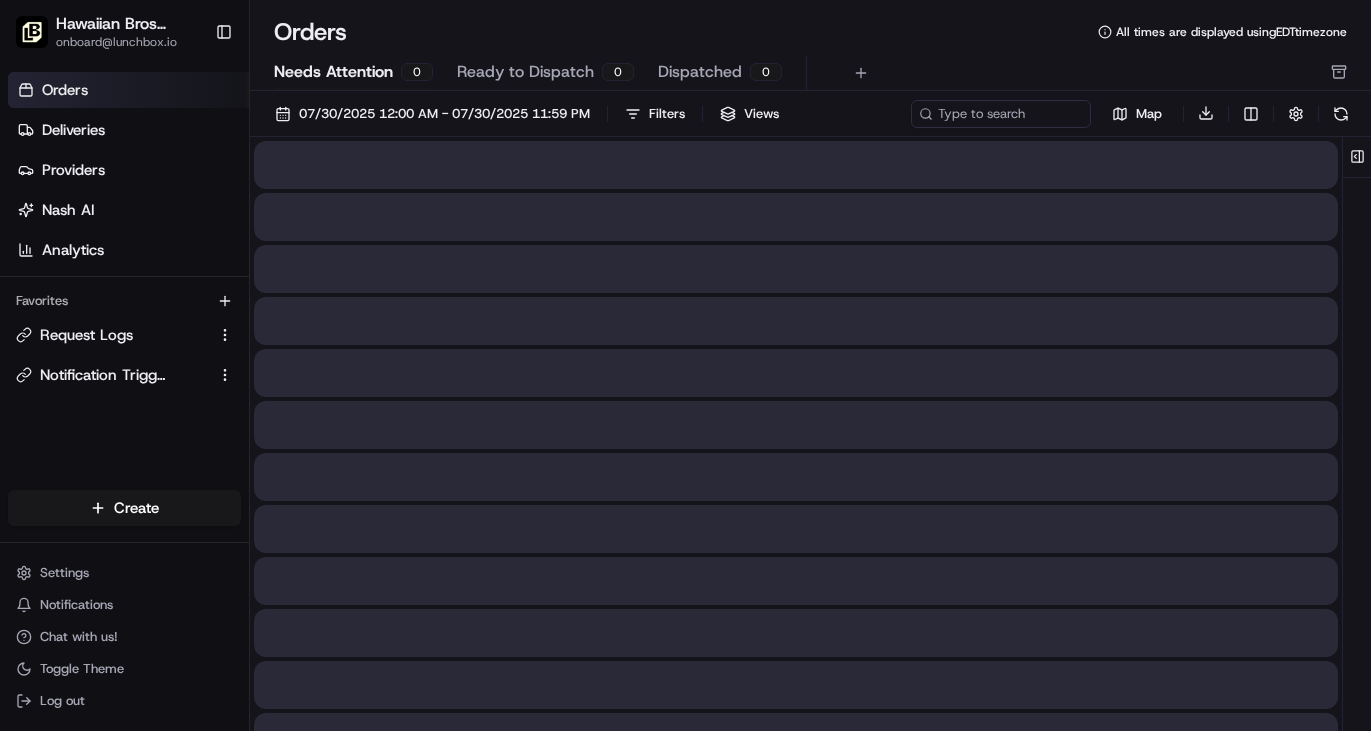 click on "Needs Attention" at bounding box center (333, 72) 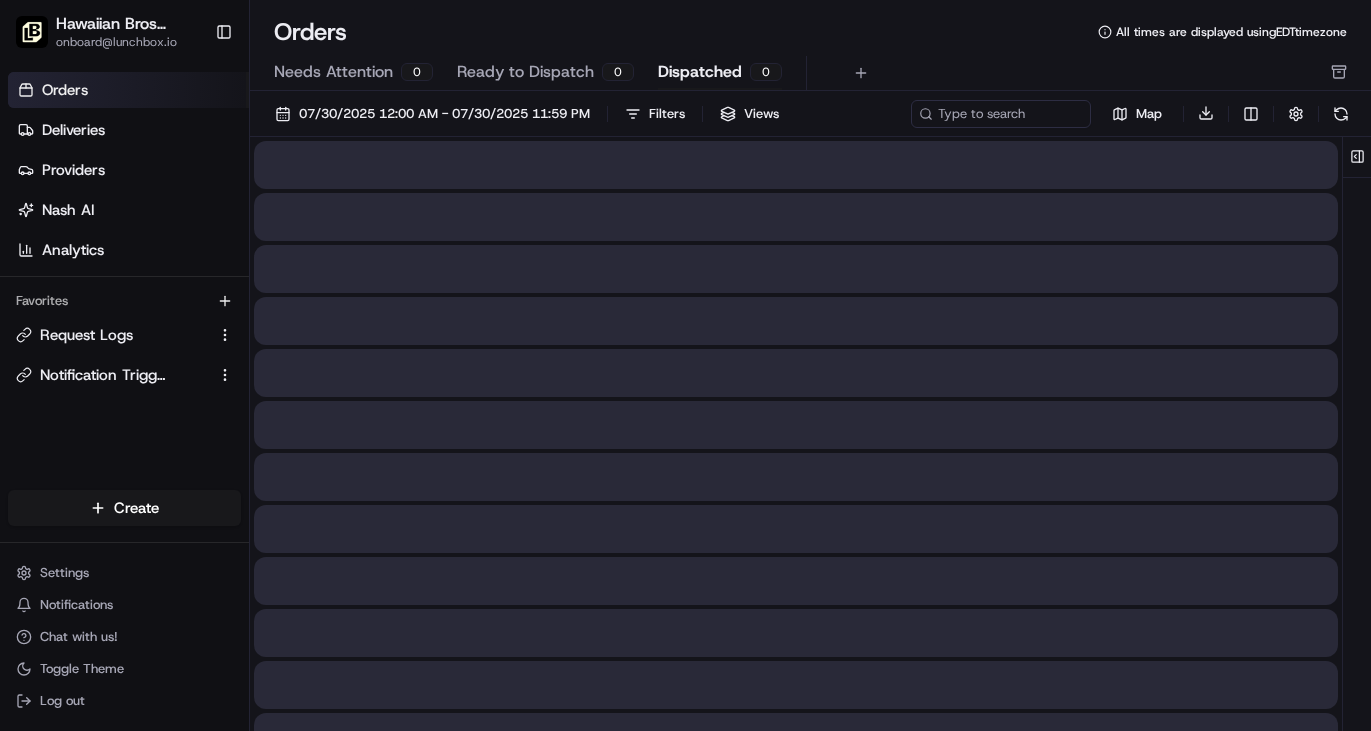 click on "Dispatched" at bounding box center [700, 72] 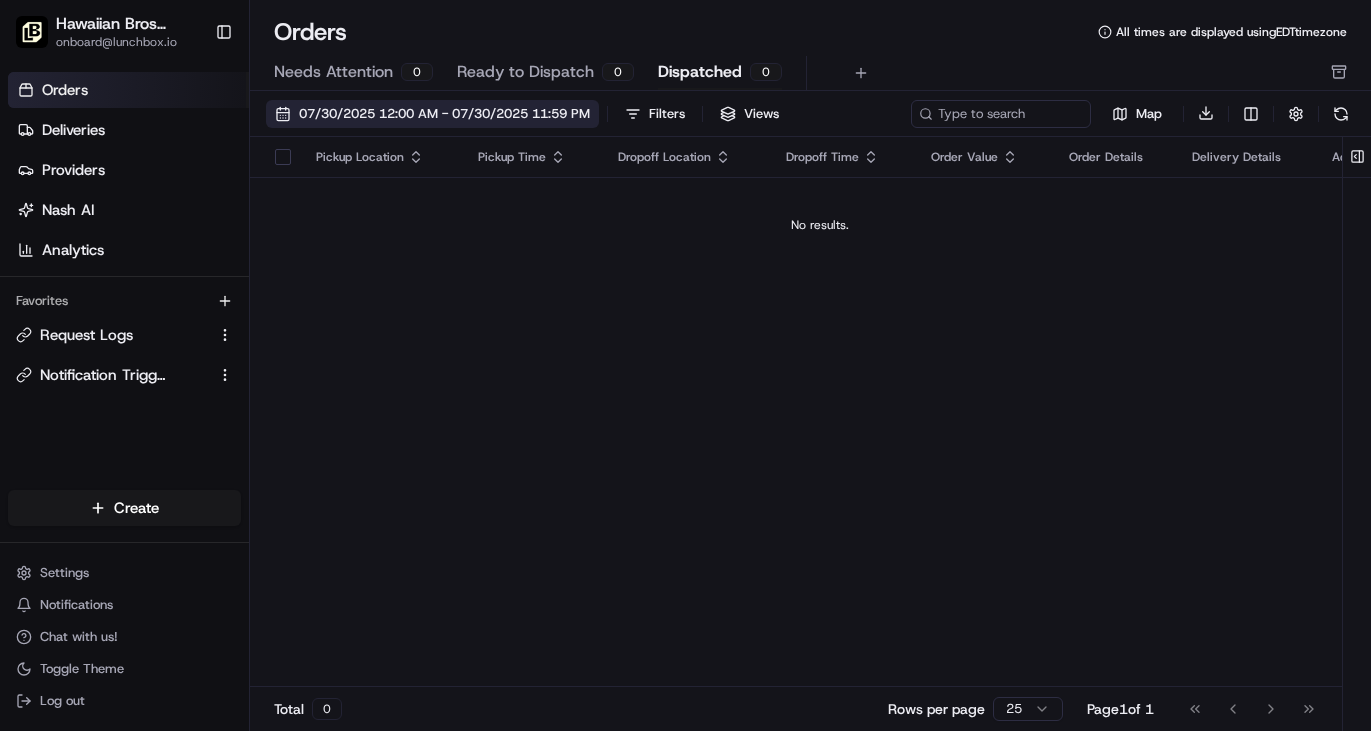 click on "07/30/2025 12:00 AM - 07/30/2025 11:59 PM" at bounding box center [444, 114] 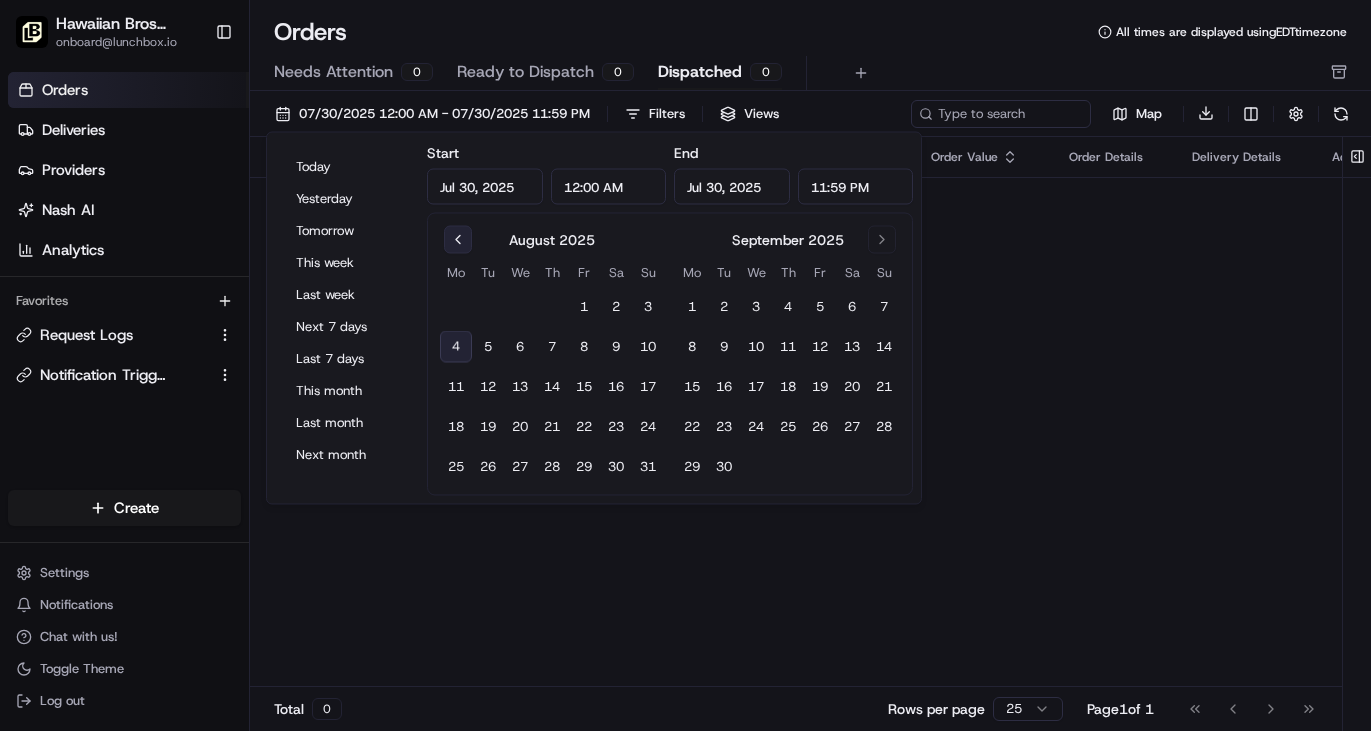 click at bounding box center (458, 240) 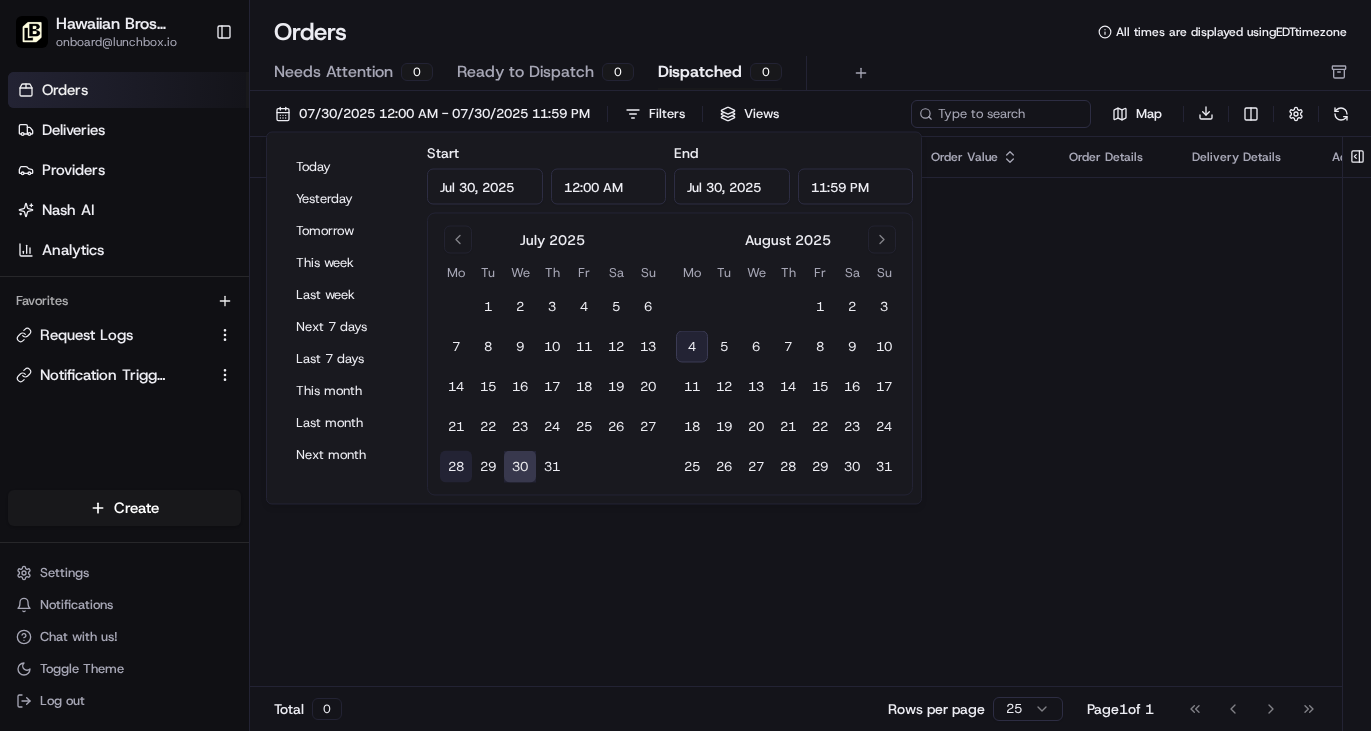 click on "28" at bounding box center (456, 467) 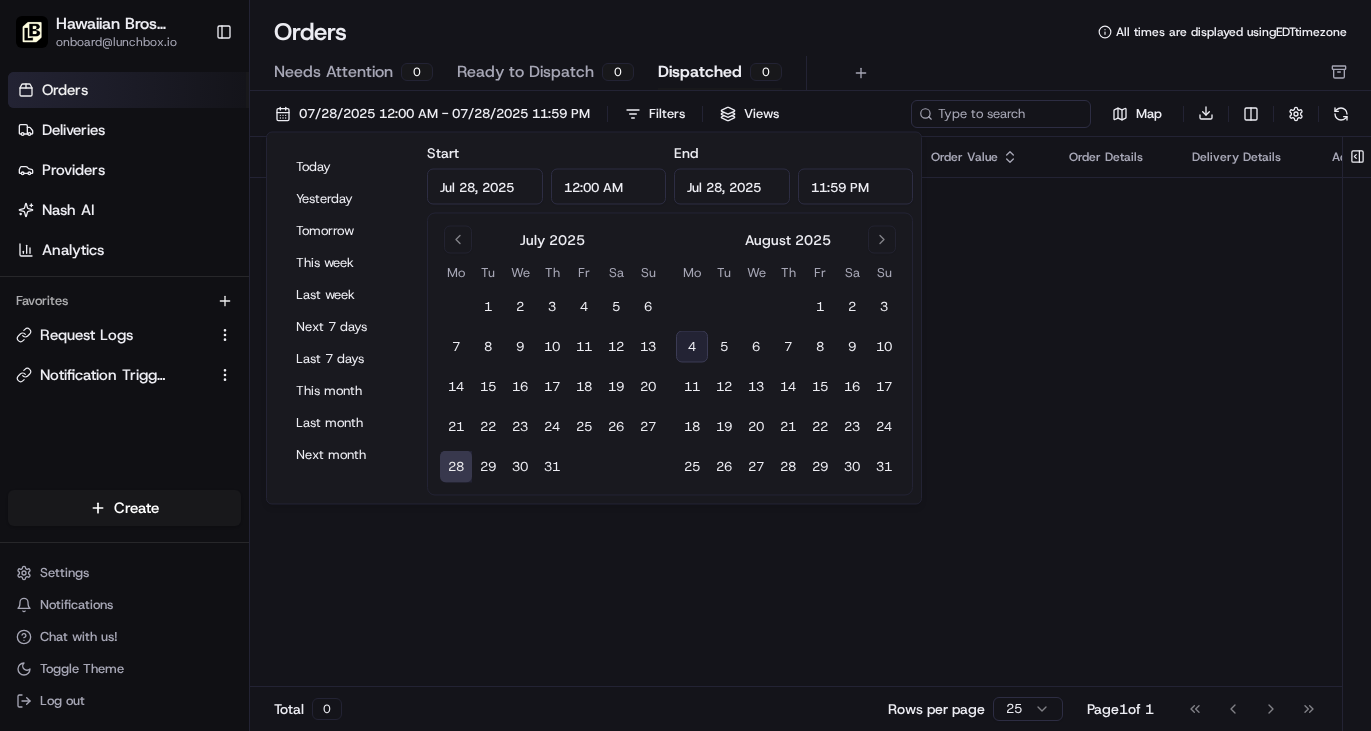 click on "4" at bounding box center (692, 347) 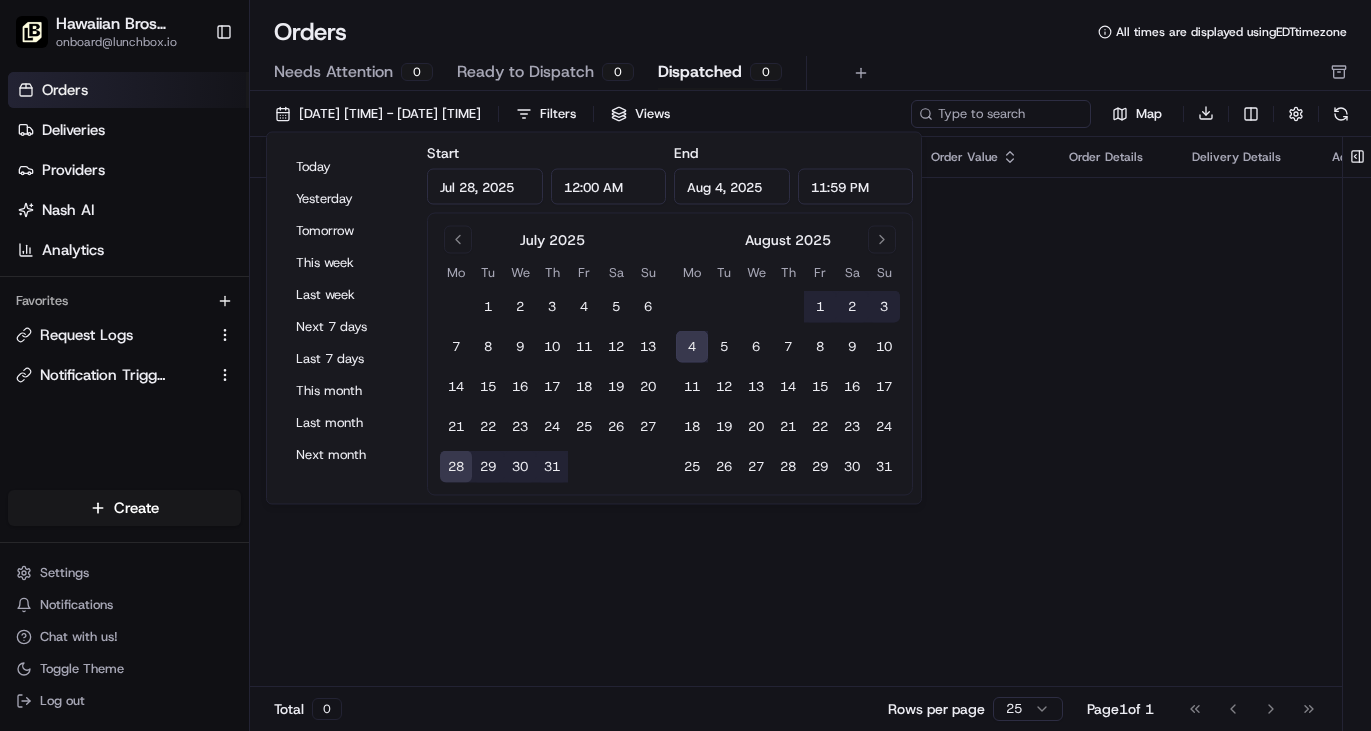 click on "Orders All times are displayed using  EDT  timezone Needs Attention 0 Ready to Dispatch 0 Dispatched 0 07/28/2025 12:00 AM - 08/04/2025 11:59 PM Filters Views Map Download Pickup Location Pickup Time Dropoff Location Dropoff Time Order Value Order Details Delivery Details Actions No results. Total 0 Rows per page 25 Page  1  of   1 Go to first page Go to previous page Go to next page Go to last page" at bounding box center [810, 365] 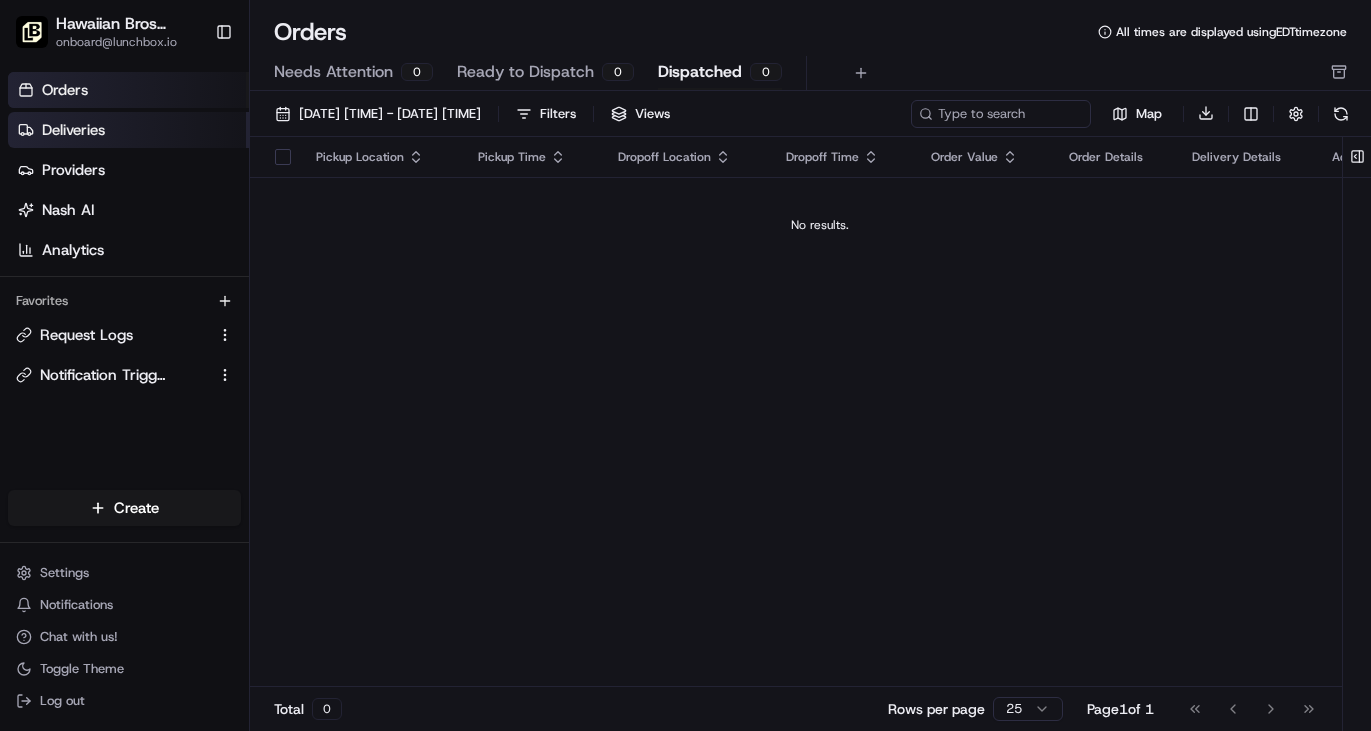 click on "Deliveries" at bounding box center (128, 130) 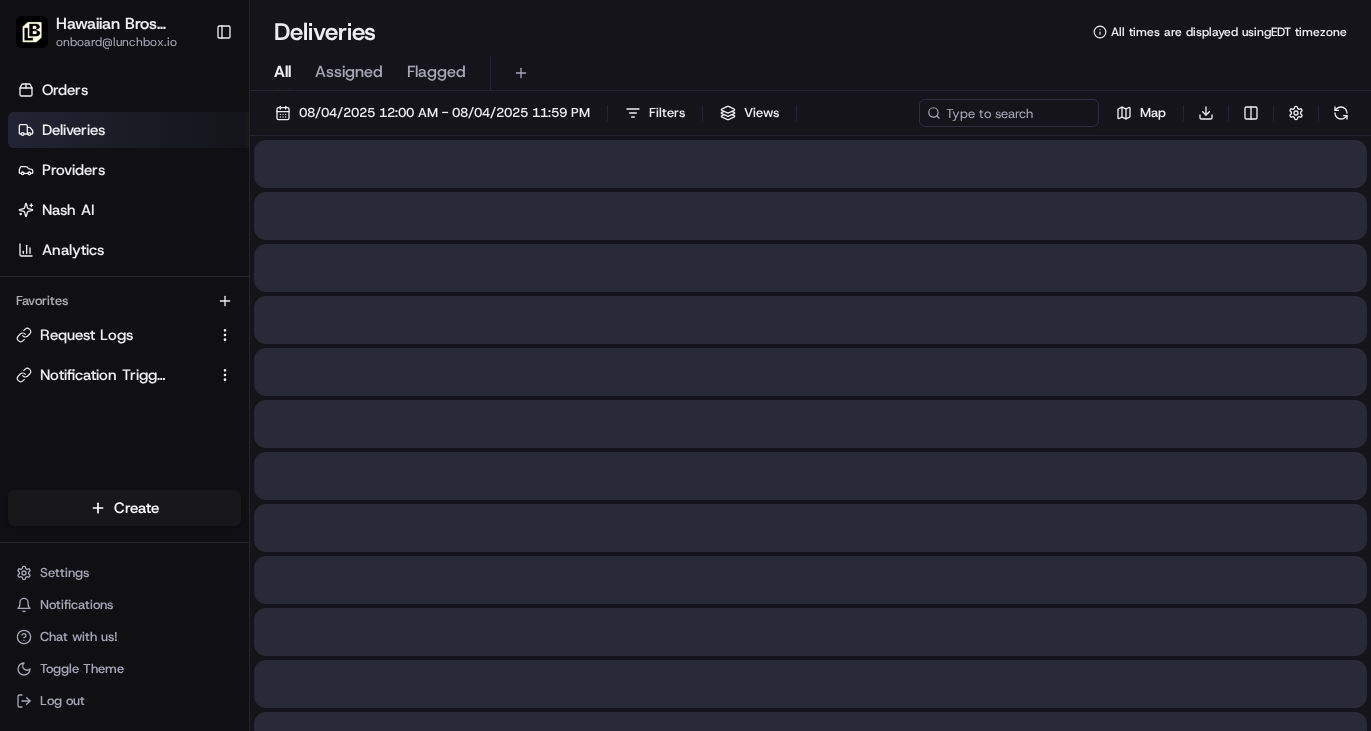 click on "All" at bounding box center [282, 72] 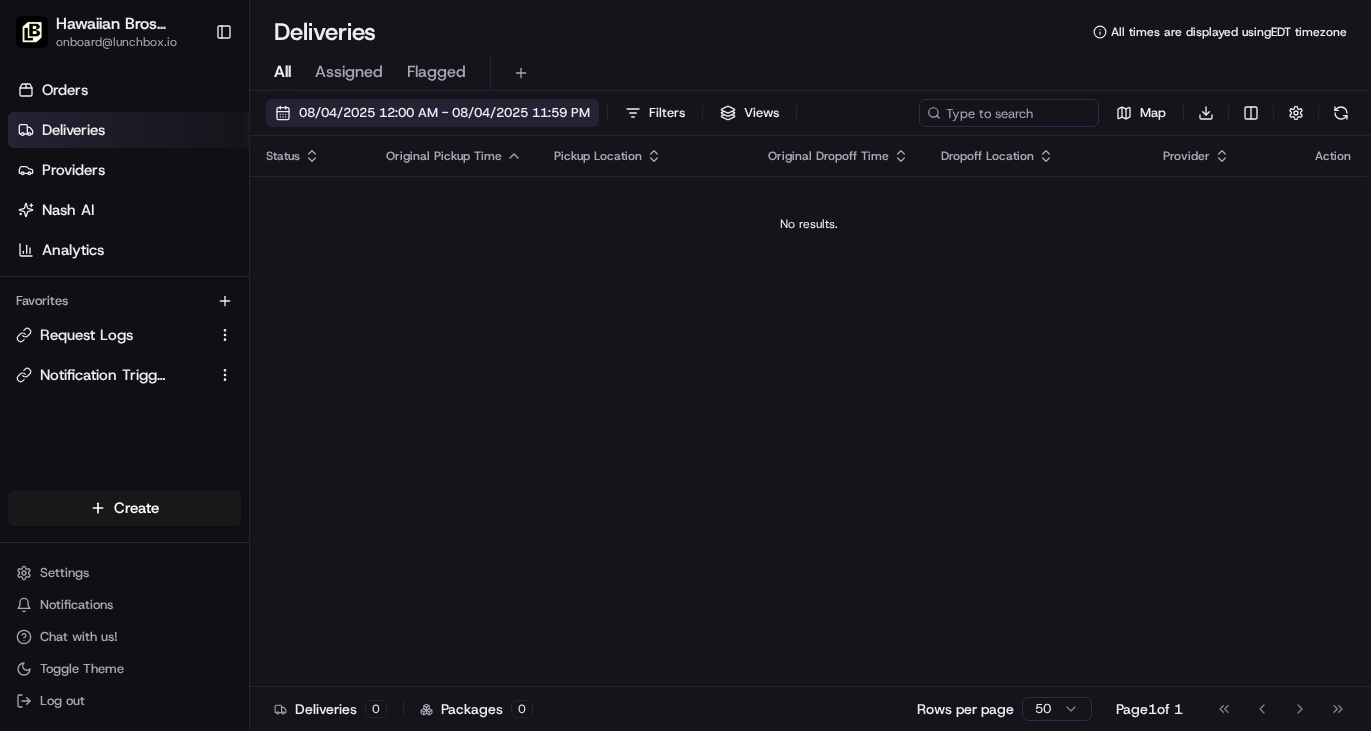 click on "08/04/2025 12:00 AM - 08/04/2025 11:59 PM" at bounding box center (444, 113) 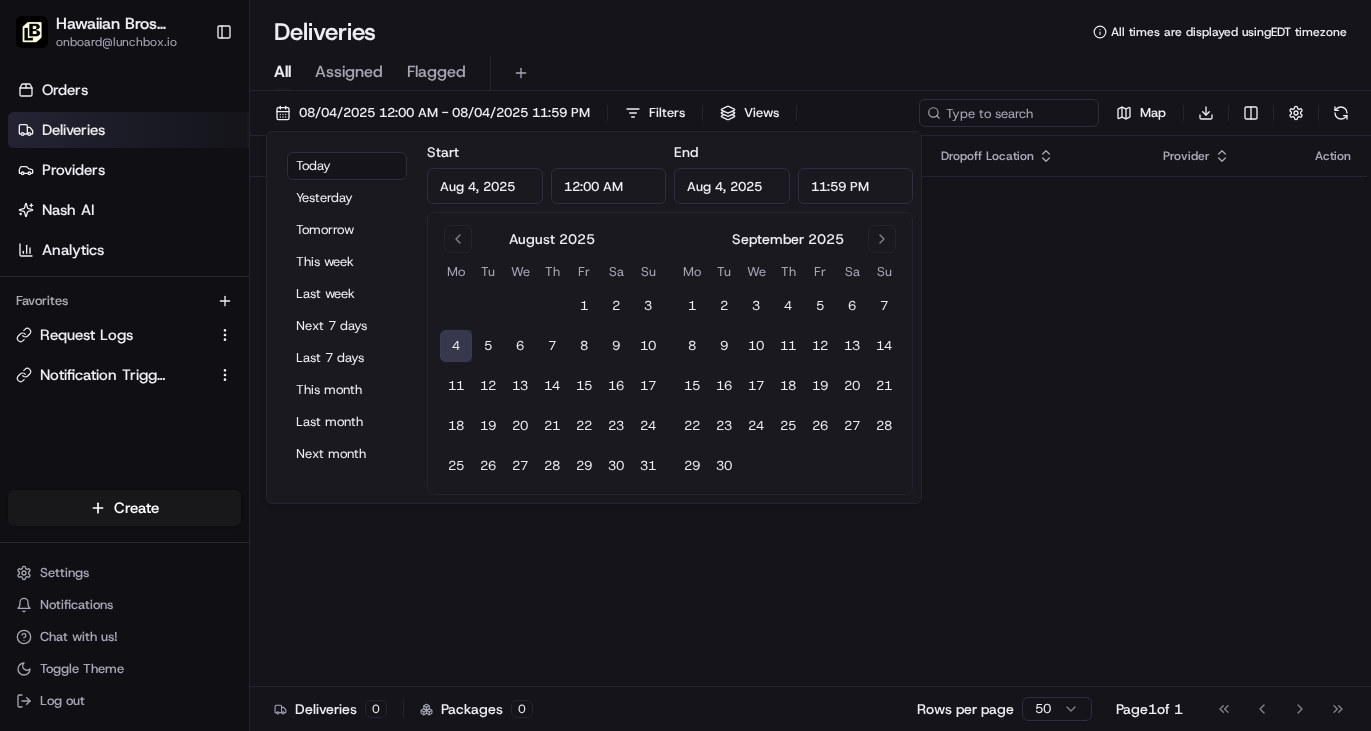 click on "August 2025 Mo Tu We Th Fr Sa Su 1 2 3 4 5 6 7 8 9 10 11 12 13 14 15 16 17 18 19 20 21 22 23 24 25 26 27 28 29 30 31 September 2025 Mo Tu We Th Fr Sa Su 1 2 3 4 5 6 7 8 9 10 11 12 13 14 15 16 17 18 19 20 21 22 23 24 25 26 27 28 29 30" at bounding box center [670, 353] 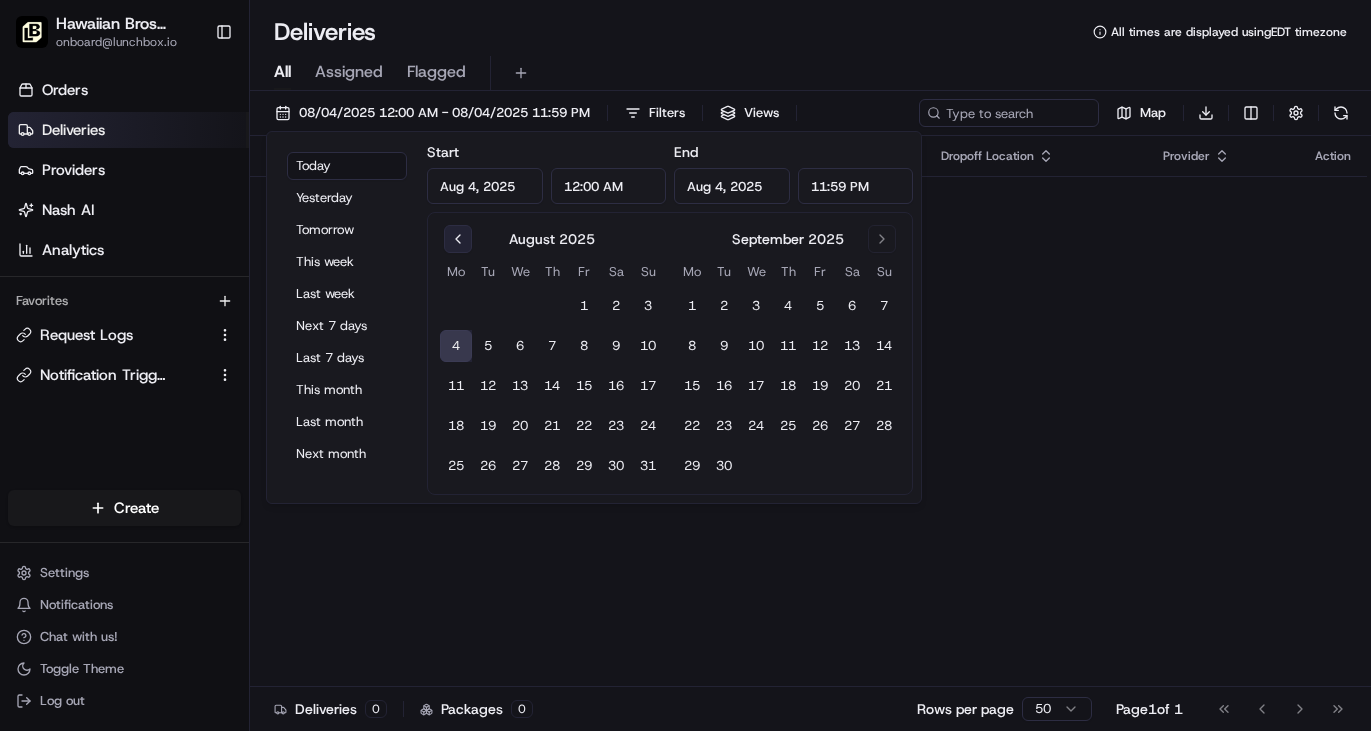 click at bounding box center [458, 239] 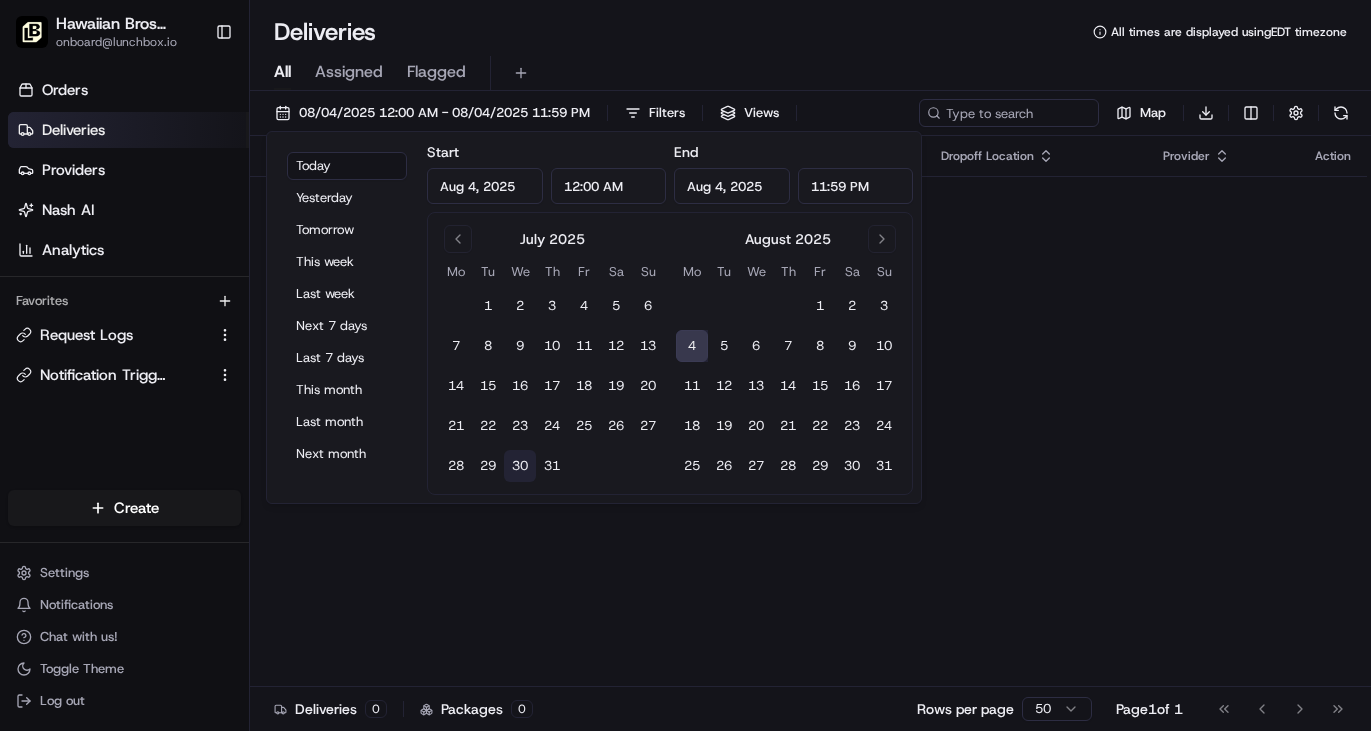 click on "30" at bounding box center (520, 466) 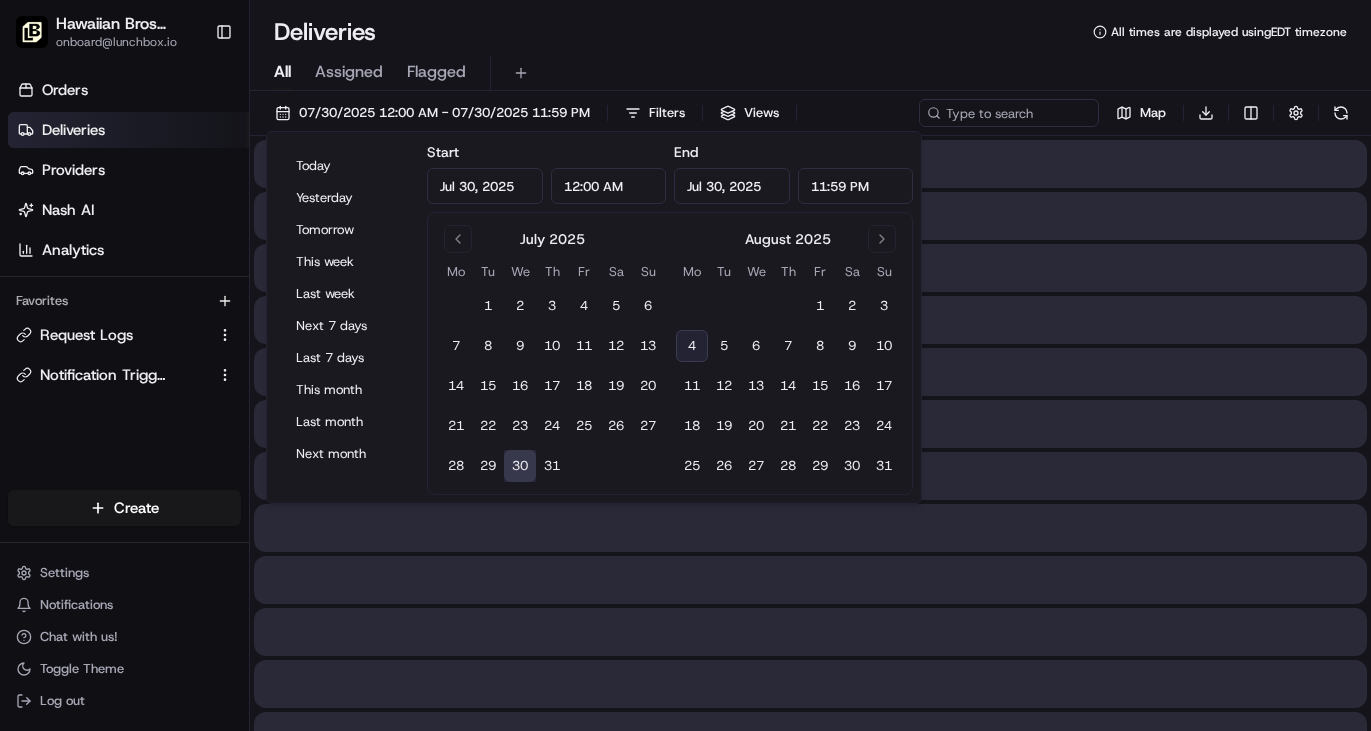 type on "Jul 30, 2025" 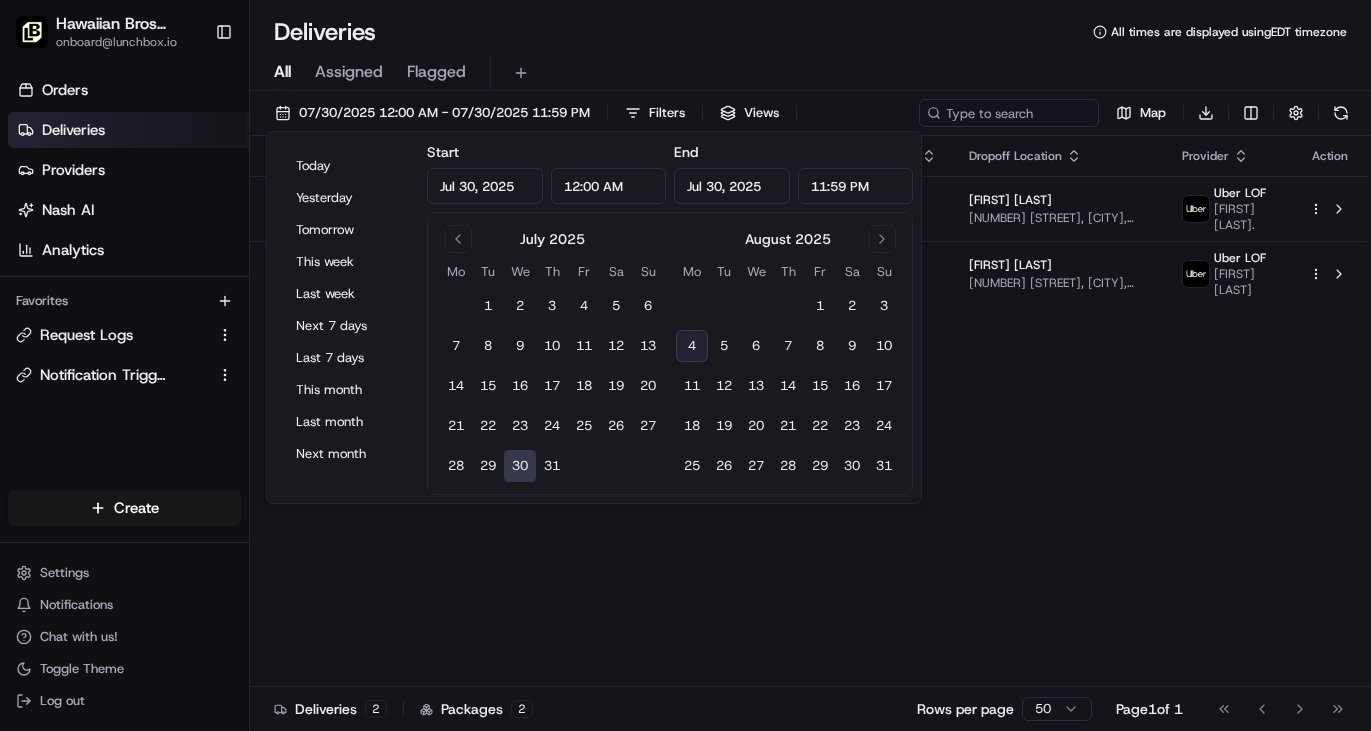 click on "Deliveries All times are displayed using  EDT   timezone" at bounding box center [810, 32] 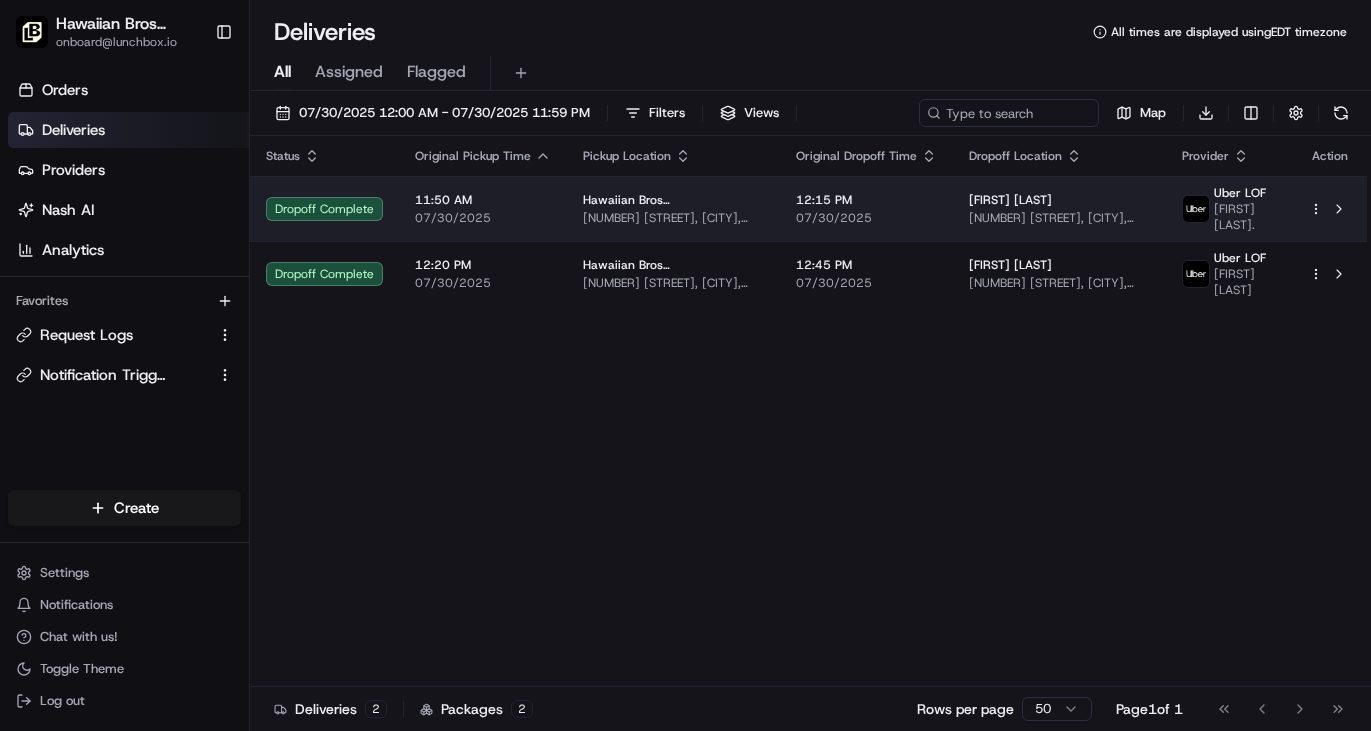 click on "Hawaiian Bros ([CITY] [STATE] [STREET_NAME]) [NUMBER] [STREET], [CITY], [STATE] [POSTAL_CODE], USA" at bounding box center (673, 208) 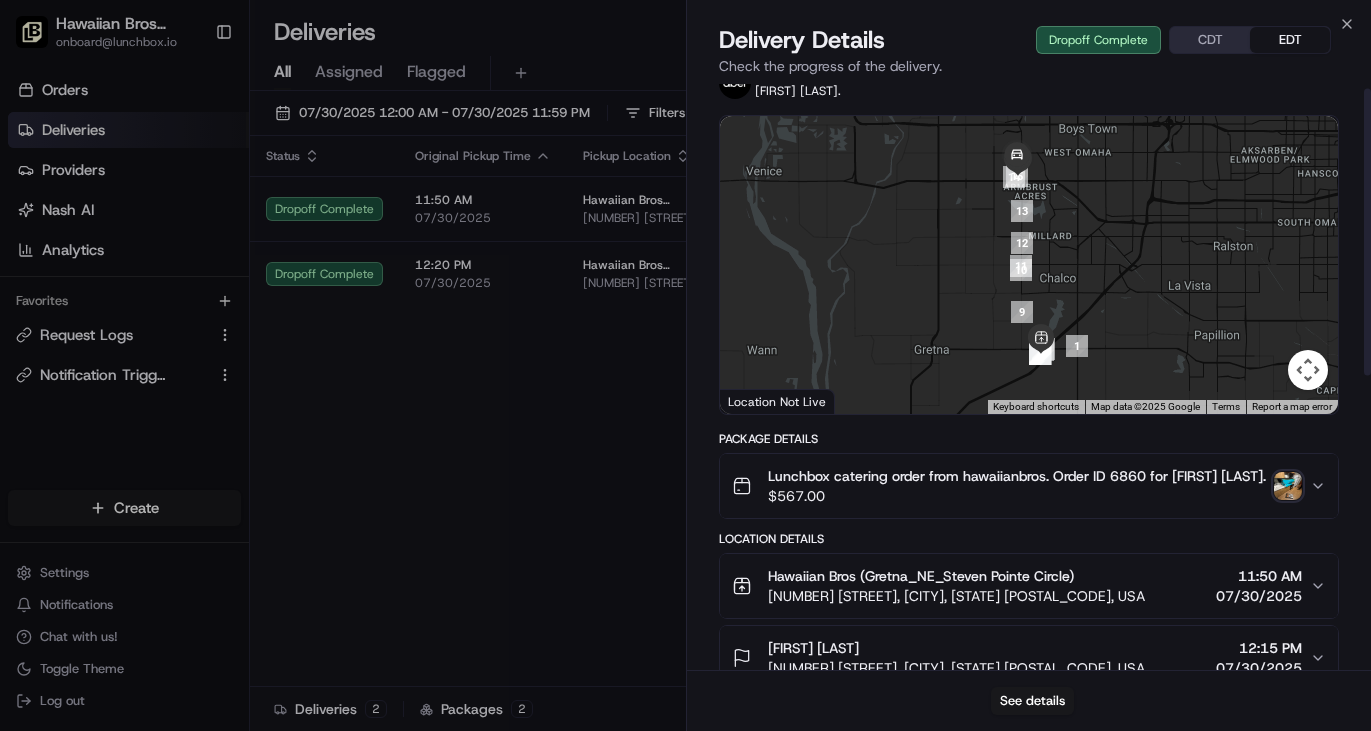 scroll, scrollTop: 48, scrollLeft: 0, axis: vertical 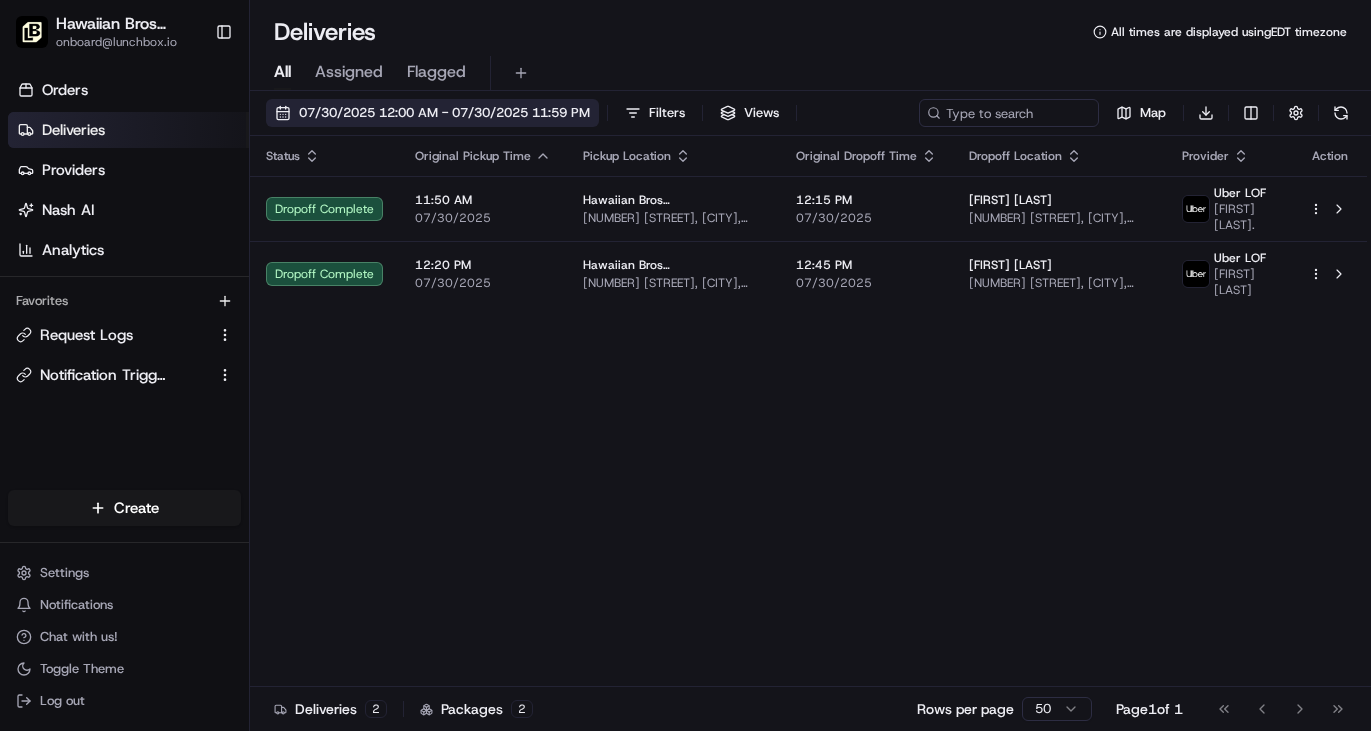 click on "07/30/2025 12:00 AM - 07/30/2025 11:59 PM" at bounding box center (444, 113) 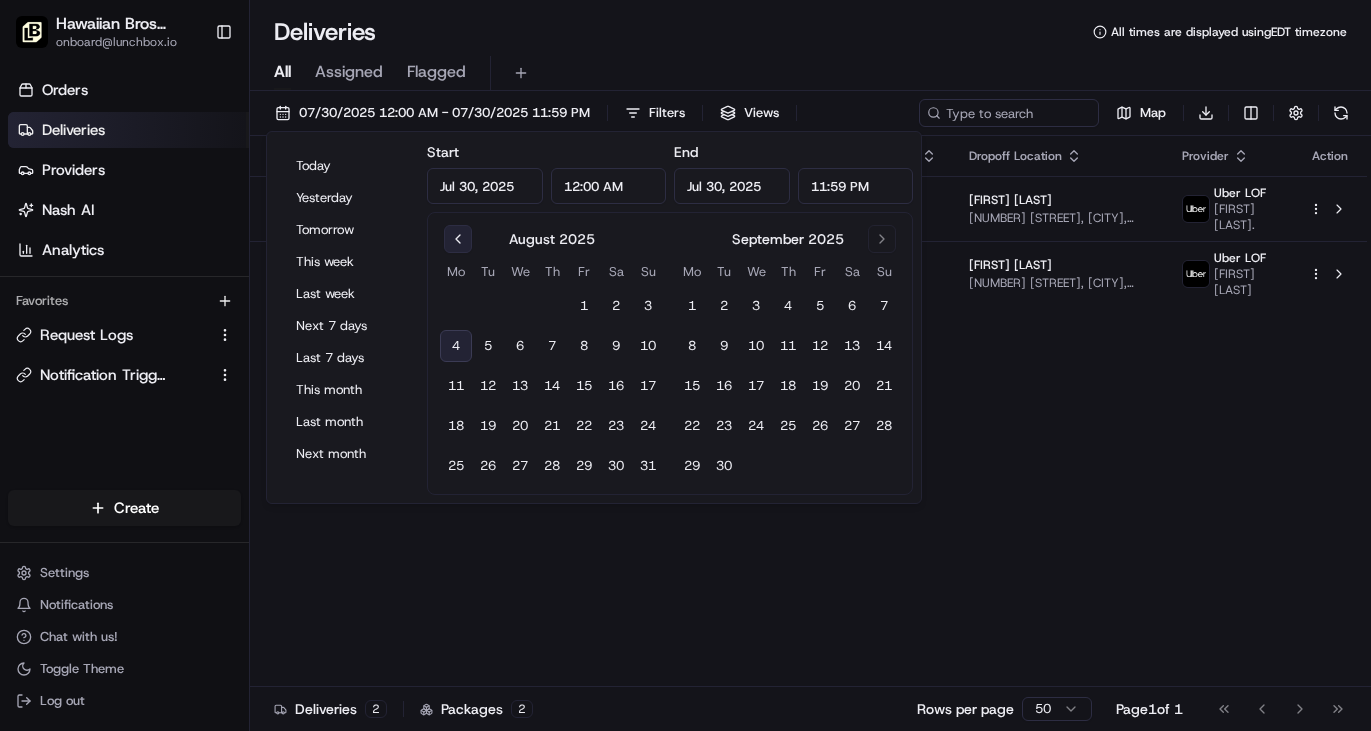 click at bounding box center (458, 239) 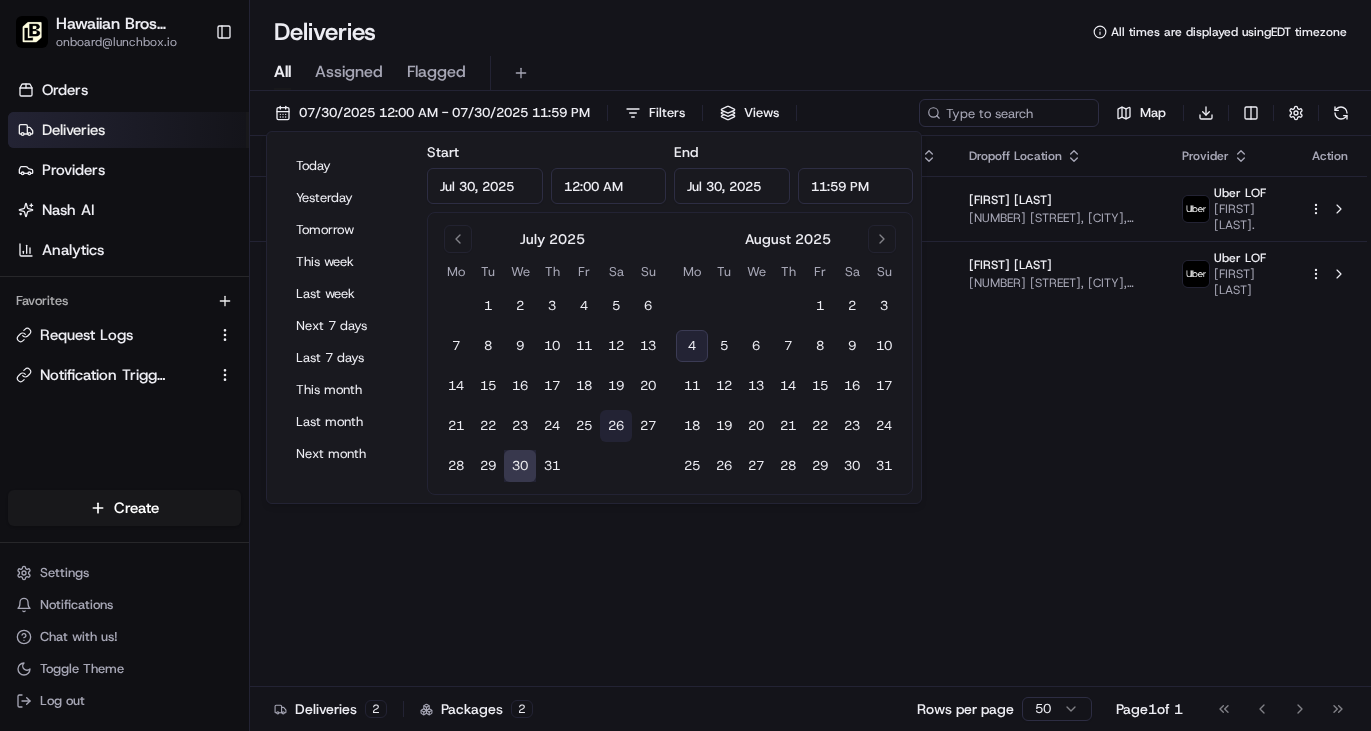 click on "26" at bounding box center (616, 426) 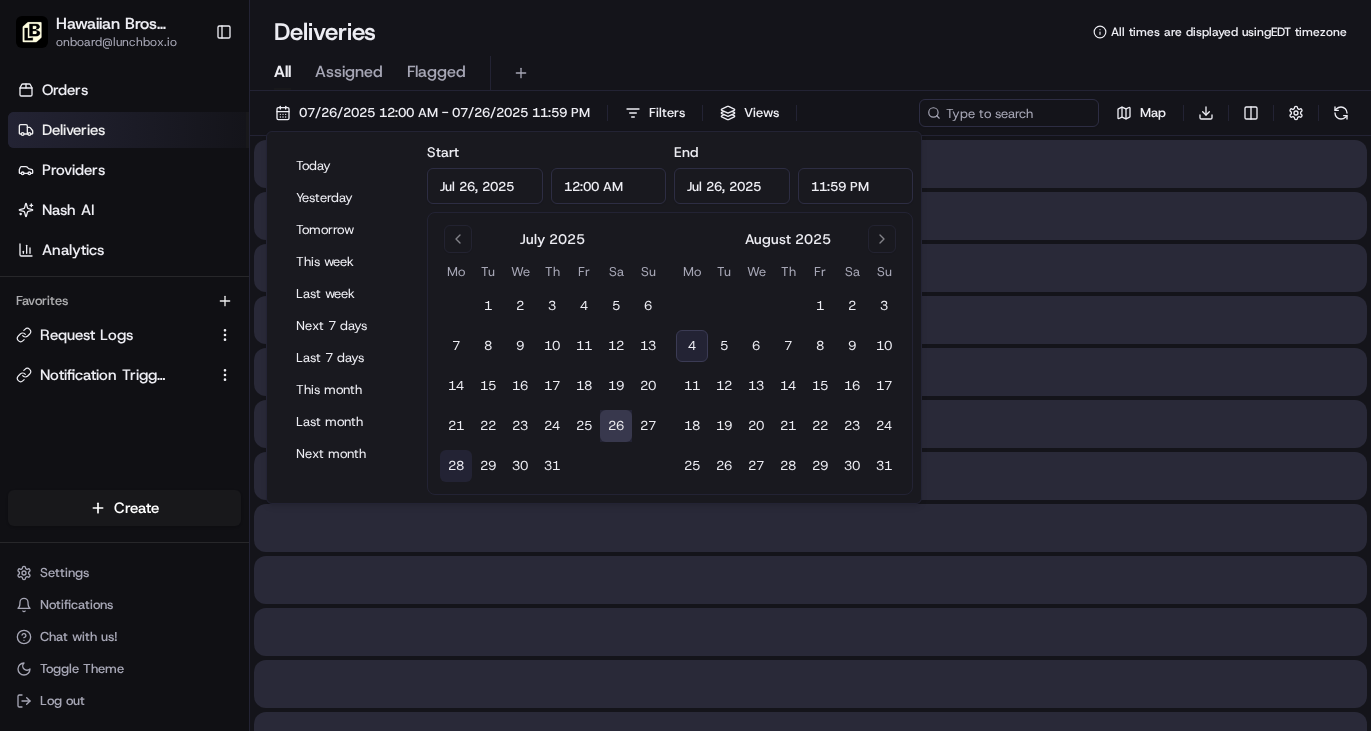 click on "28" at bounding box center [456, 466] 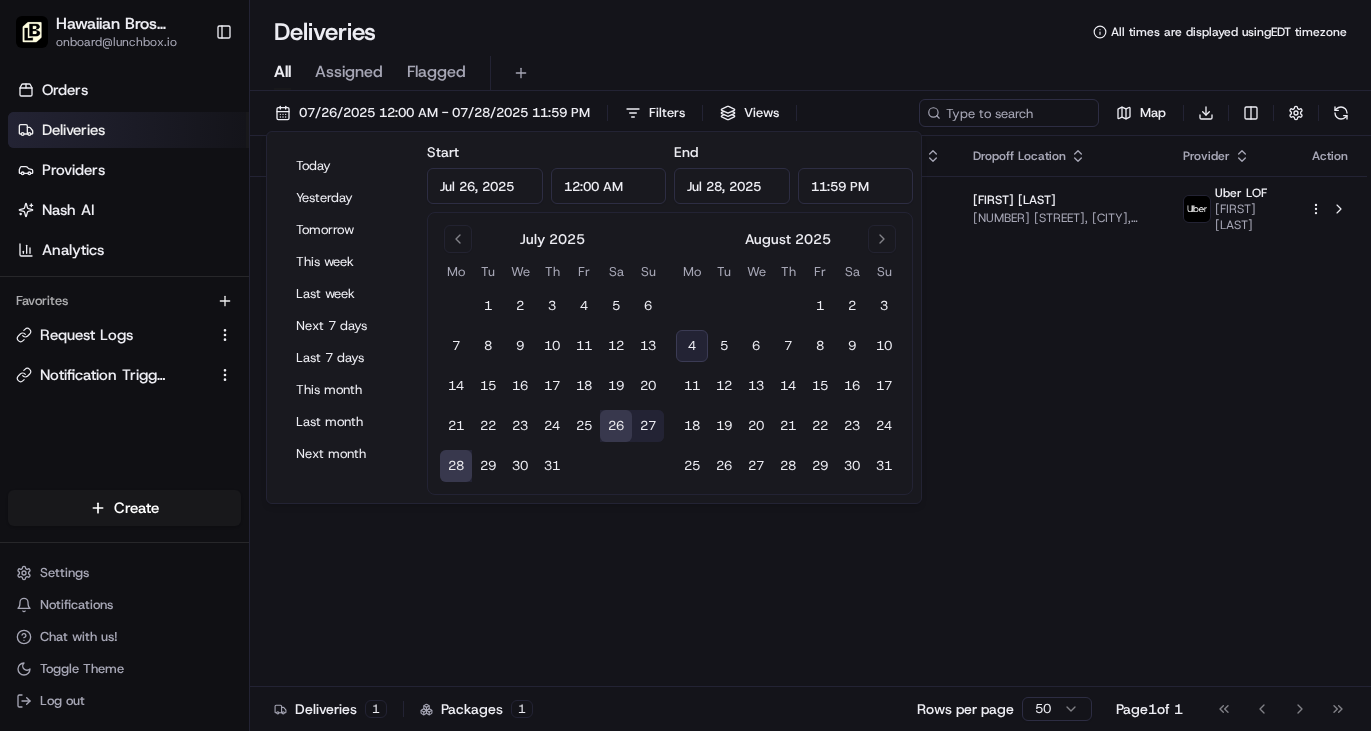 click on "4" at bounding box center [692, 346] 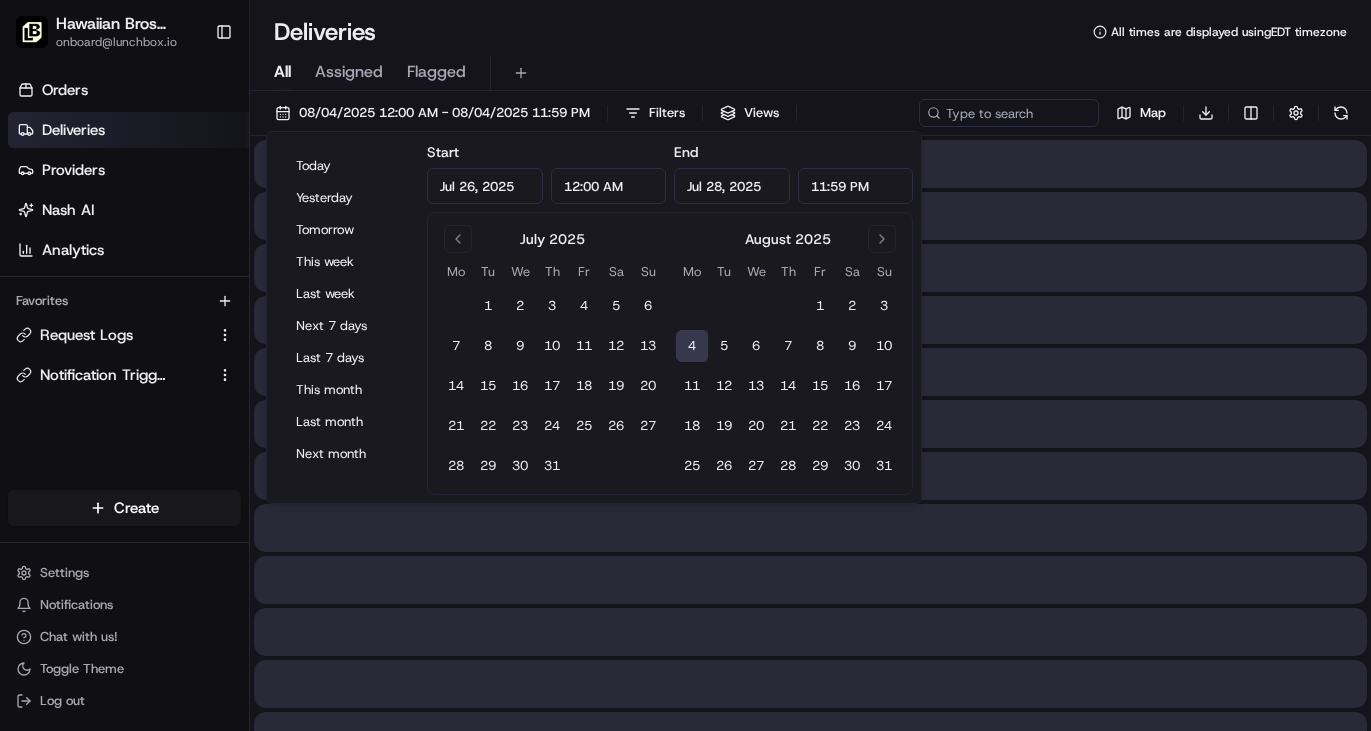 type on "Aug 4, 2025" 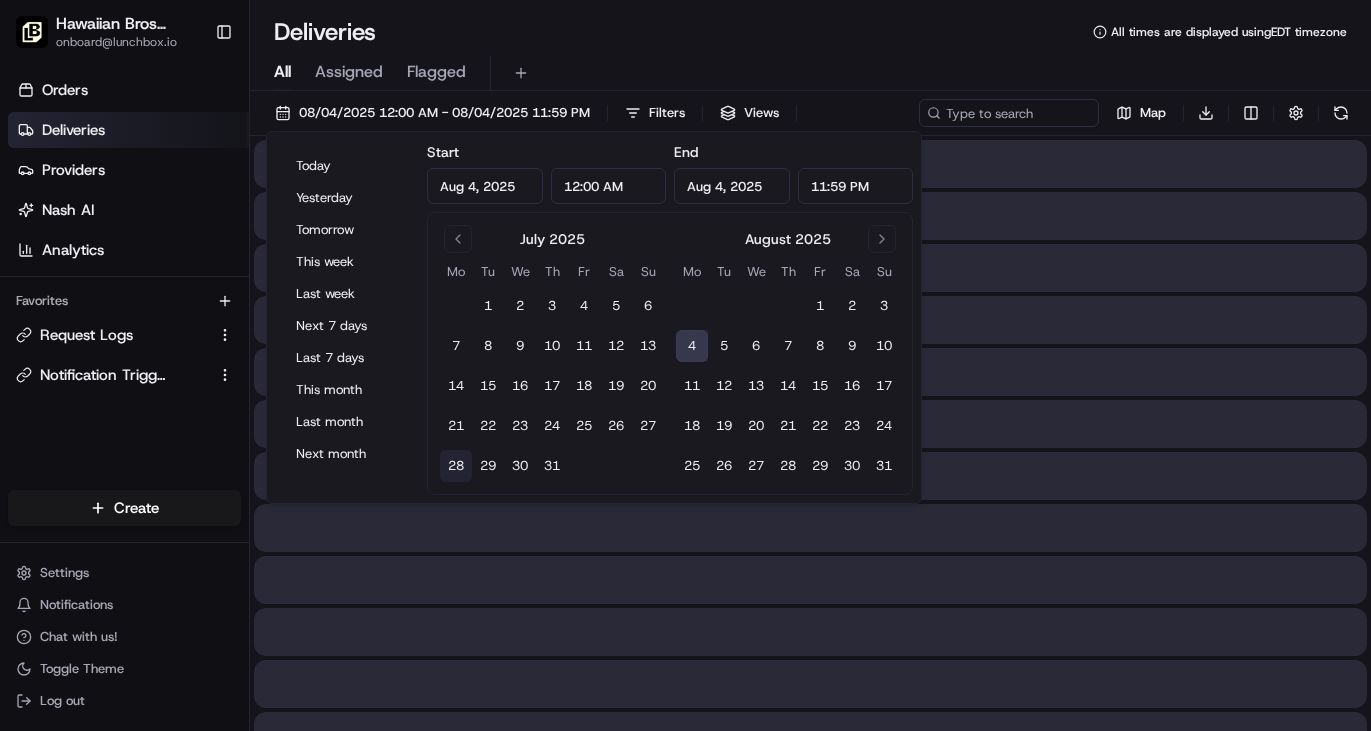 click on "28" at bounding box center (456, 466) 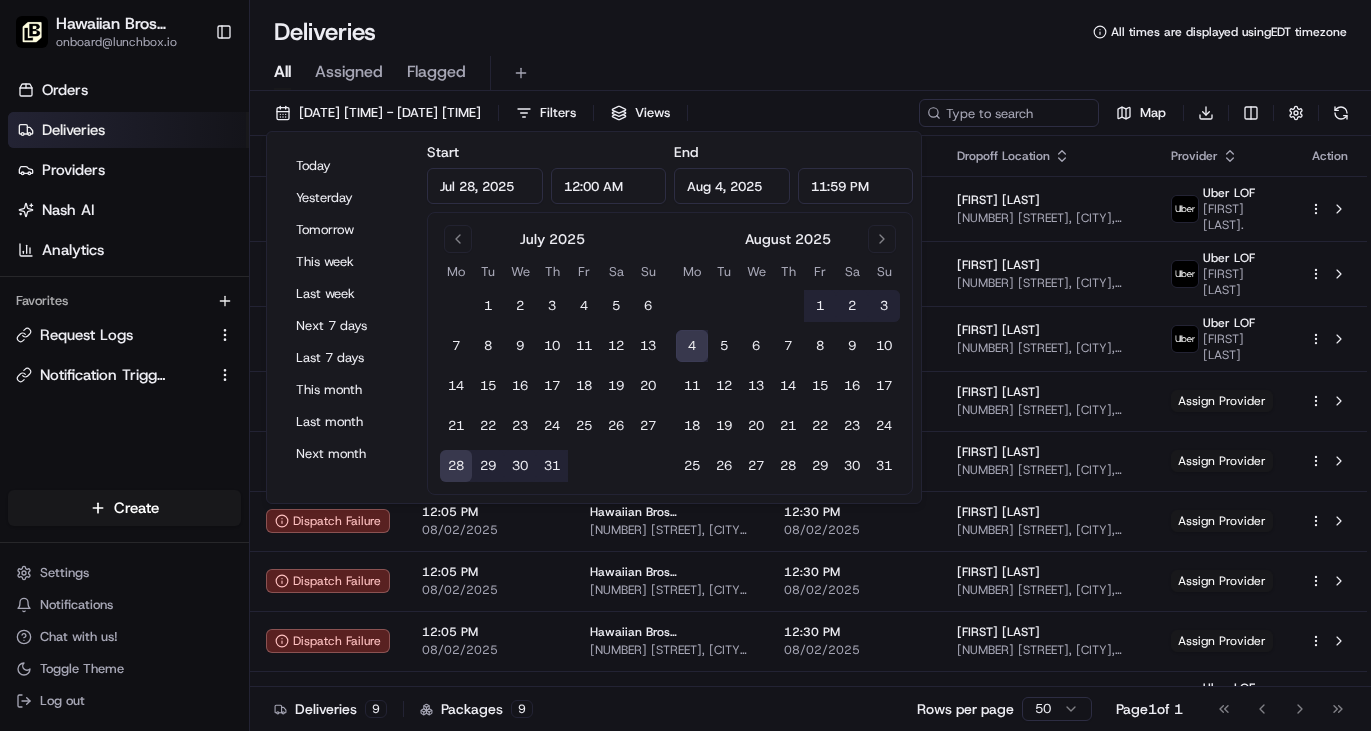 click on "Deliveries All times are displayed using  EDT   timezone" at bounding box center [810, 32] 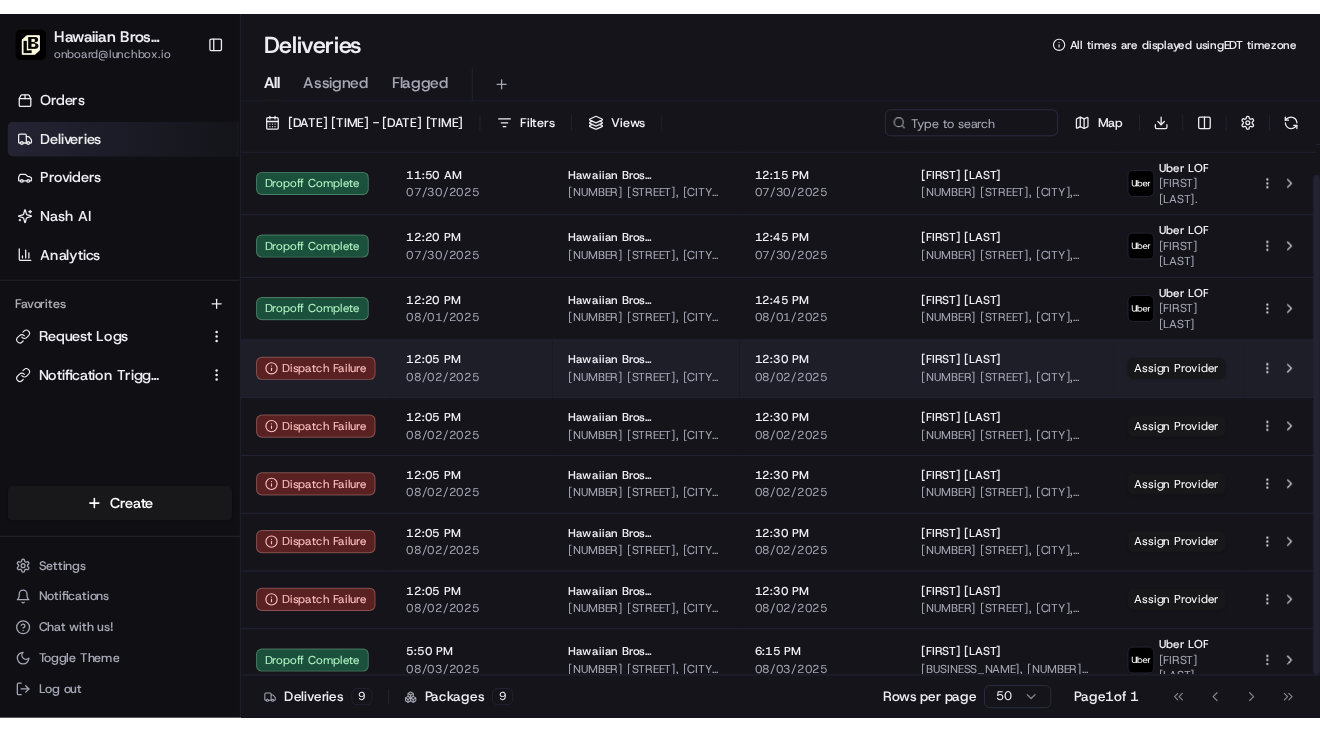 scroll, scrollTop: 34, scrollLeft: 0, axis: vertical 